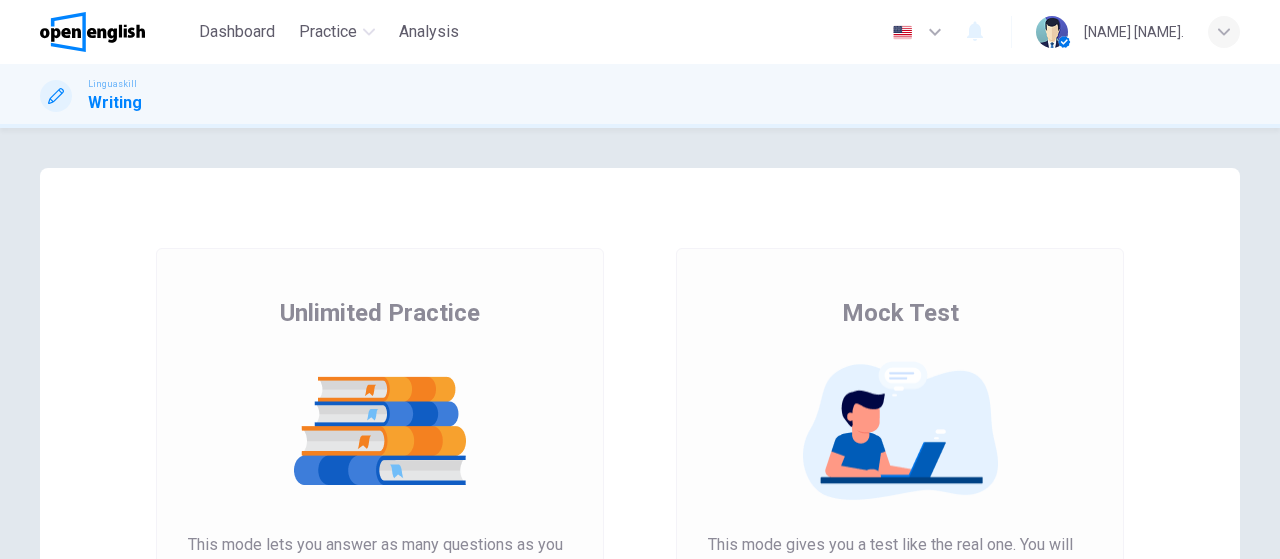 scroll, scrollTop: 0, scrollLeft: 0, axis: both 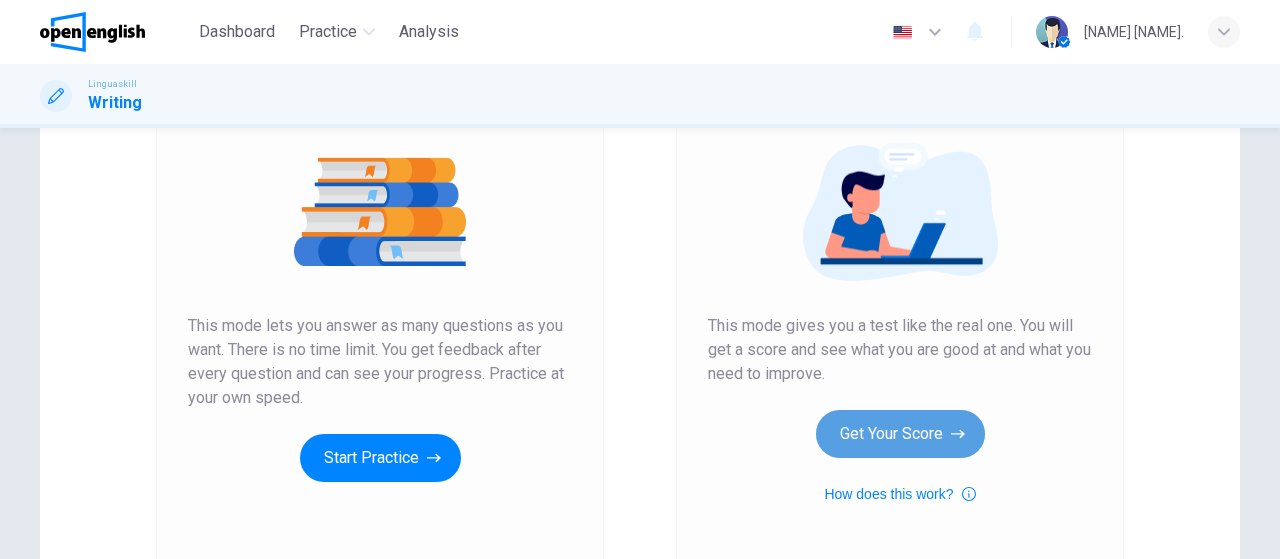 click on "Get Your Score" at bounding box center (380, 458) 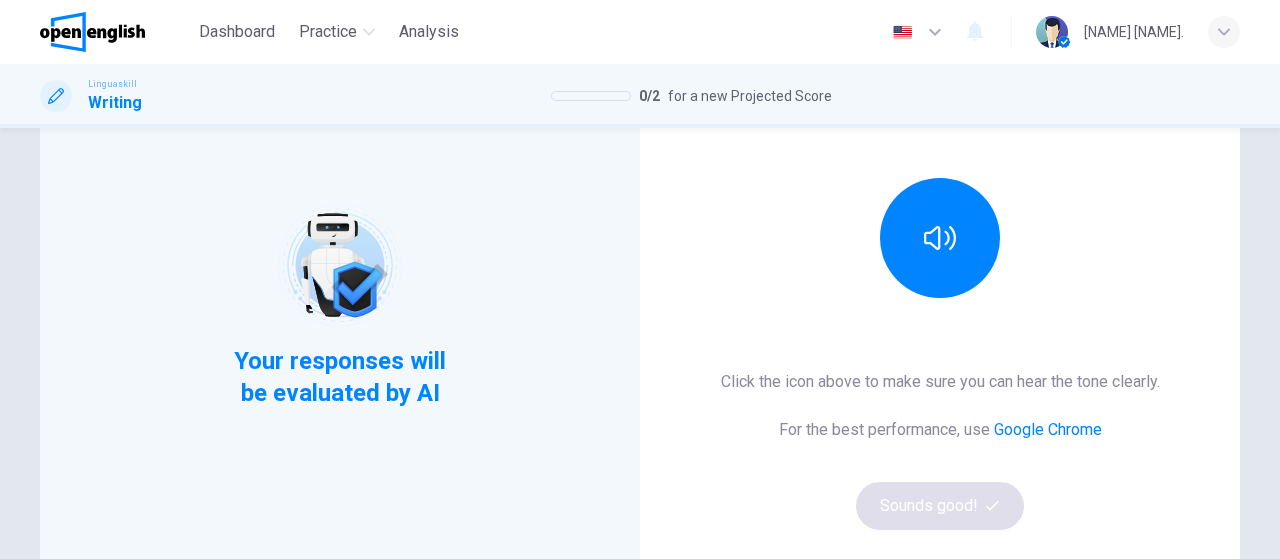 scroll, scrollTop: 258, scrollLeft: 0, axis: vertical 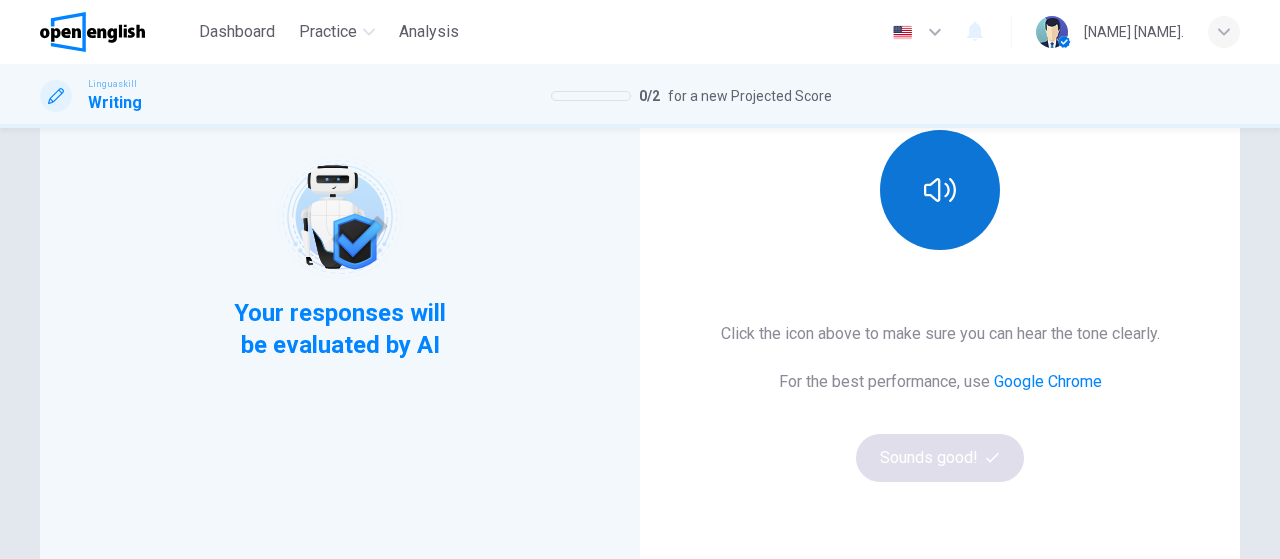 click at bounding box center (940, 190) 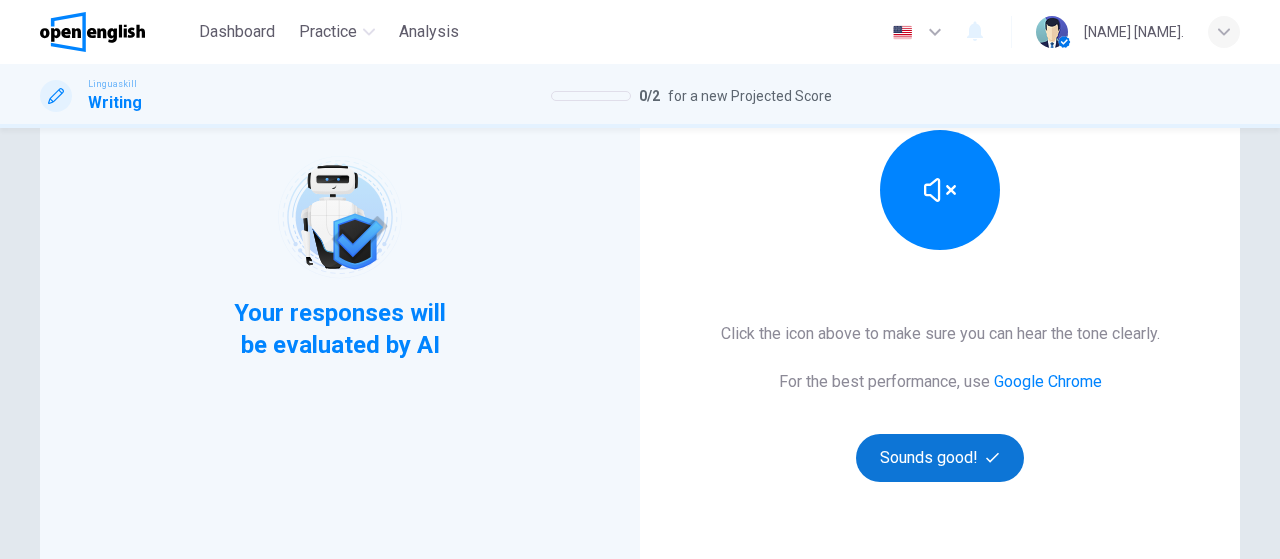 click on "Sounds good!" at bounding box center [940, 458] 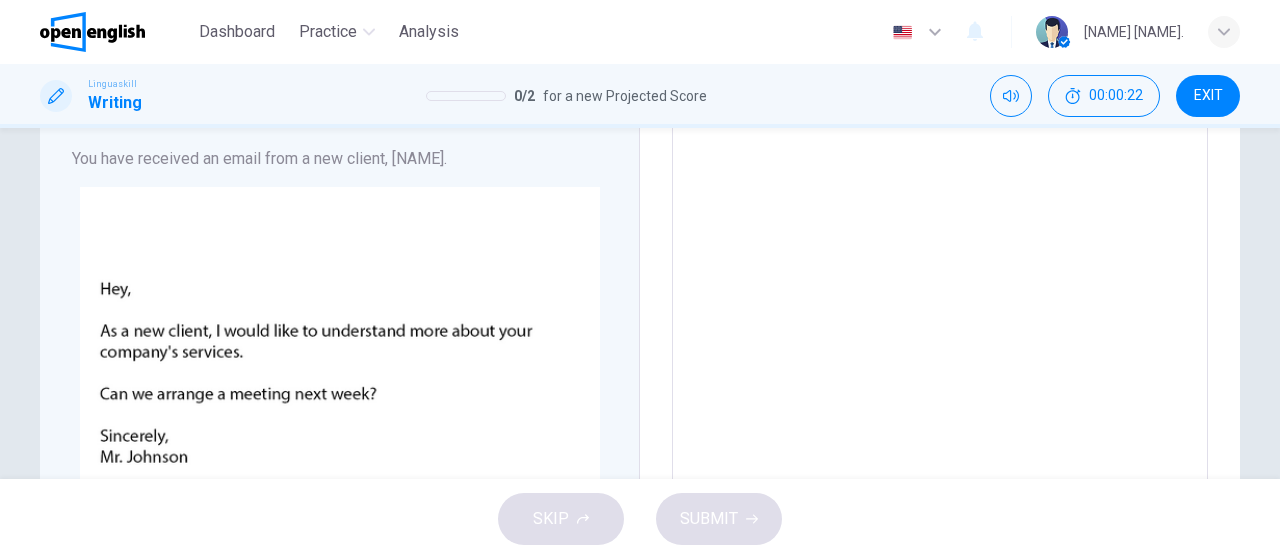 scroll, scrollTop: 0, scrollLeft: 0, axis: both 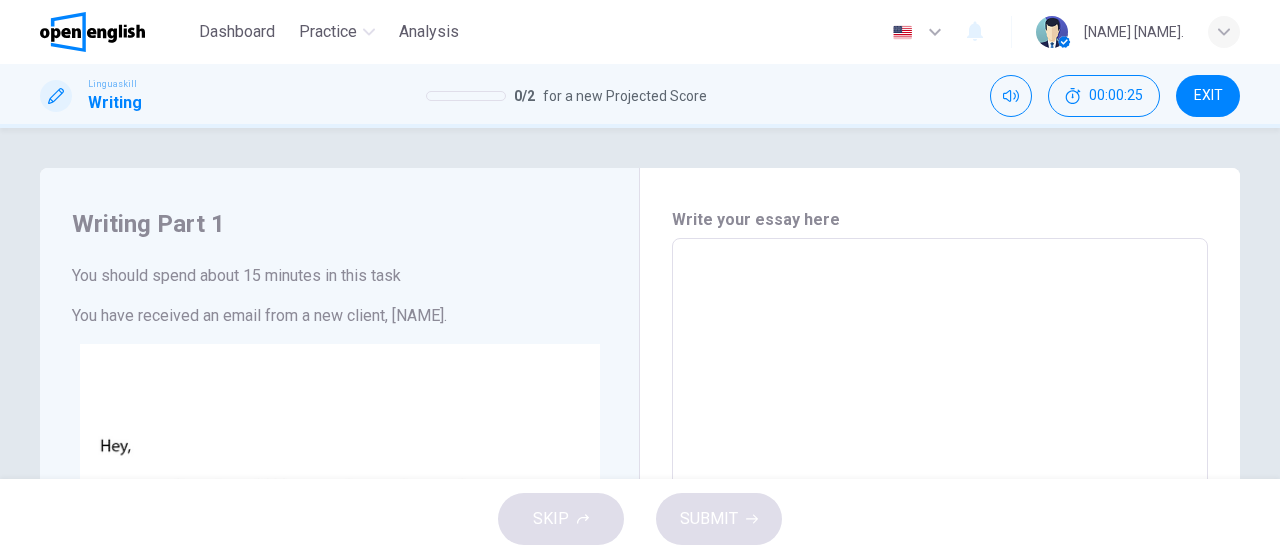 click at bounding box center [940, 611] 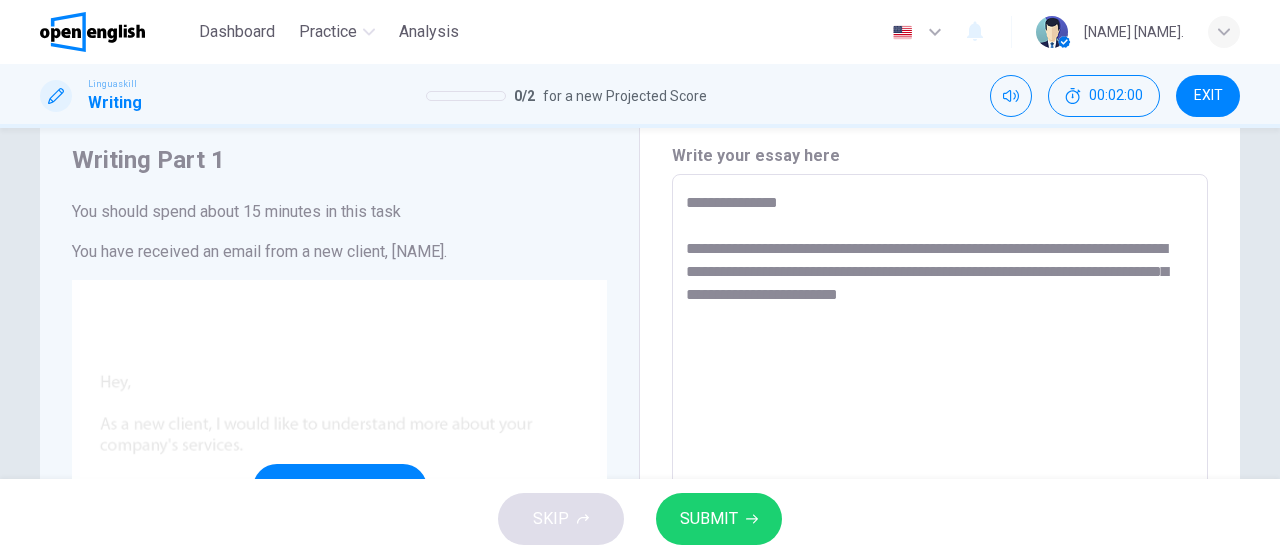 scroll, scrollTop: 58, scrollLeft: 0, axis: vertical 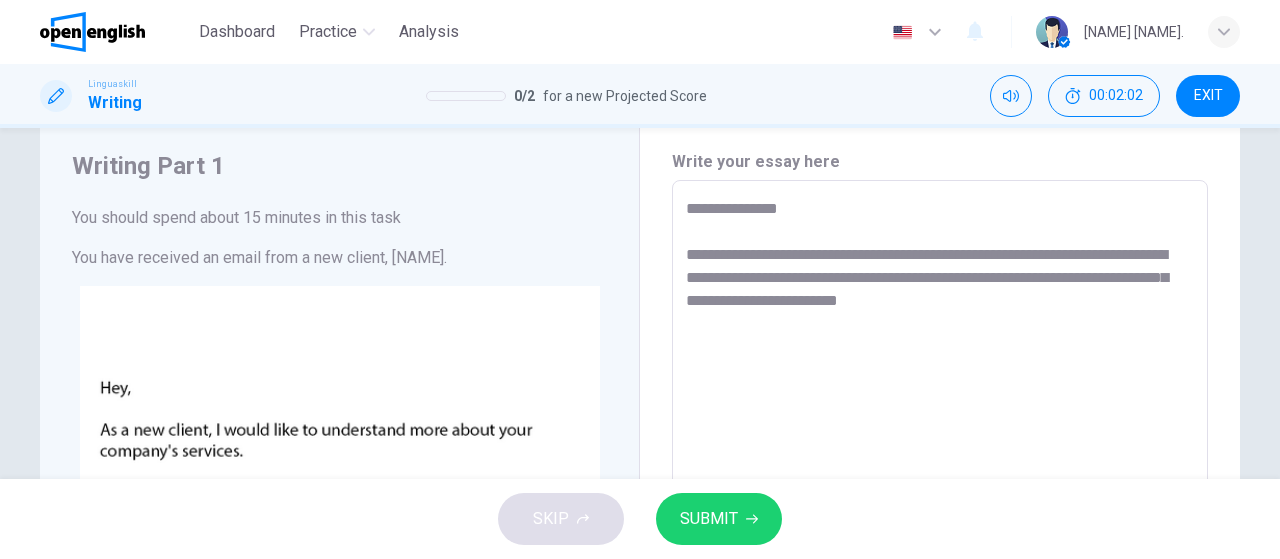 click on "**********" at bounding box center (940, 553) 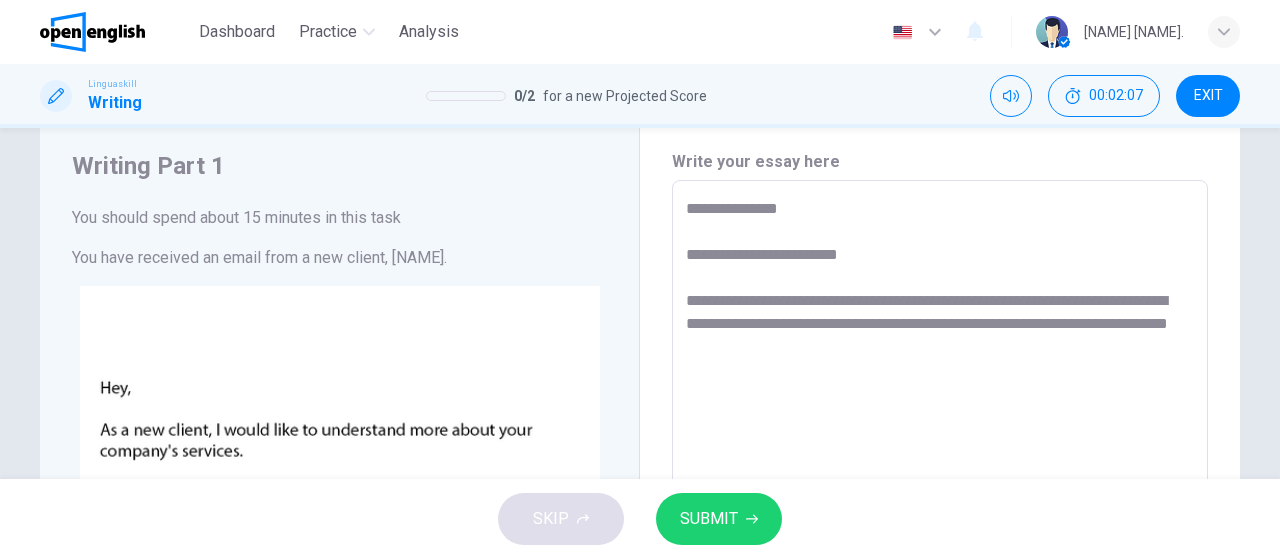 click on "**********" at bounding box center [940, 553] 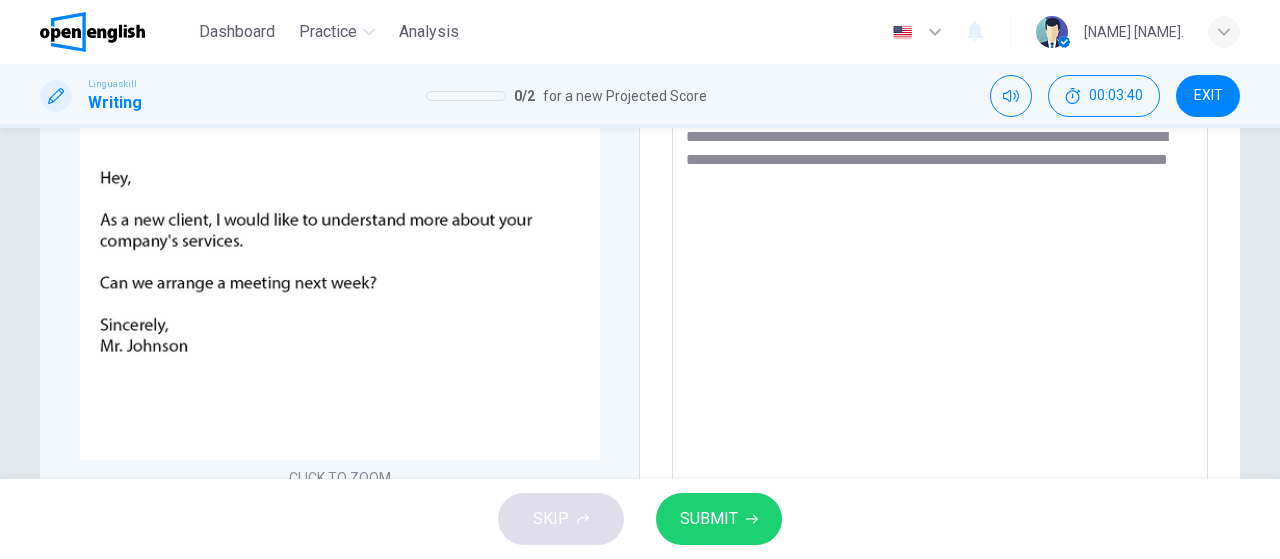 scroll, scrollTop: 205, scrollLeft: 0, axis: vertical 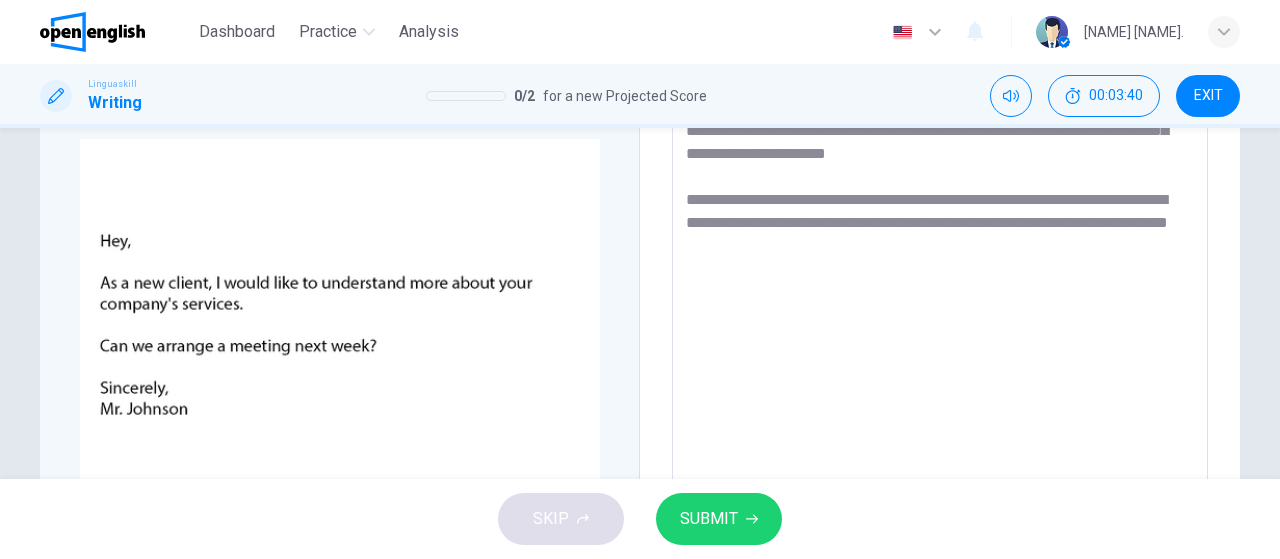 click on "**********" at bounding box center [940, 406] 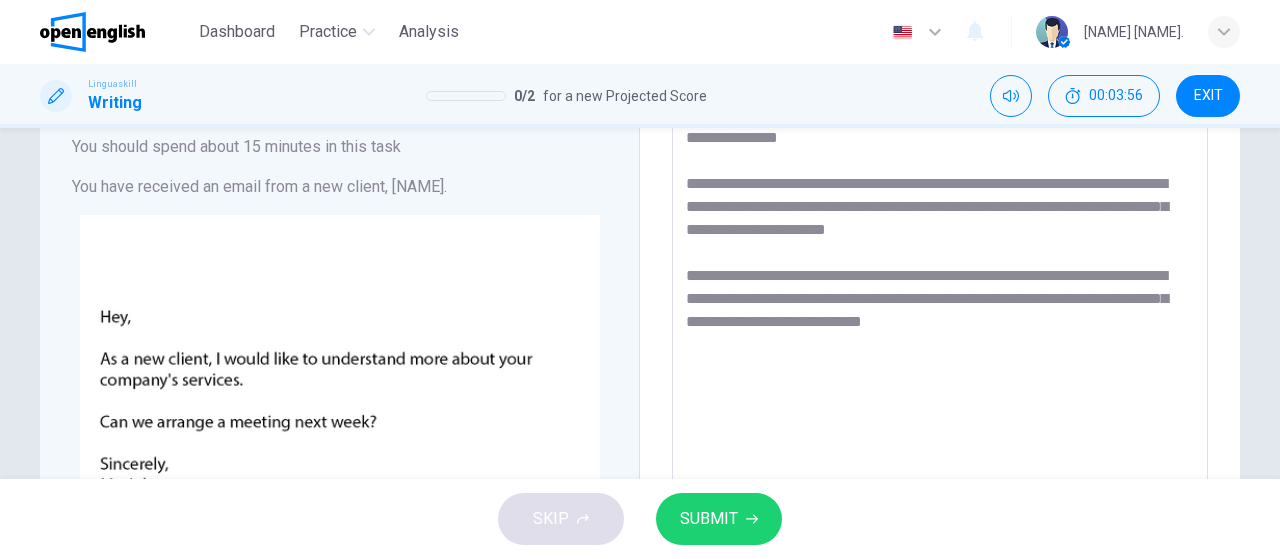 scroll, scrollTop: 128, scrollLeft: 0, axis: vertical 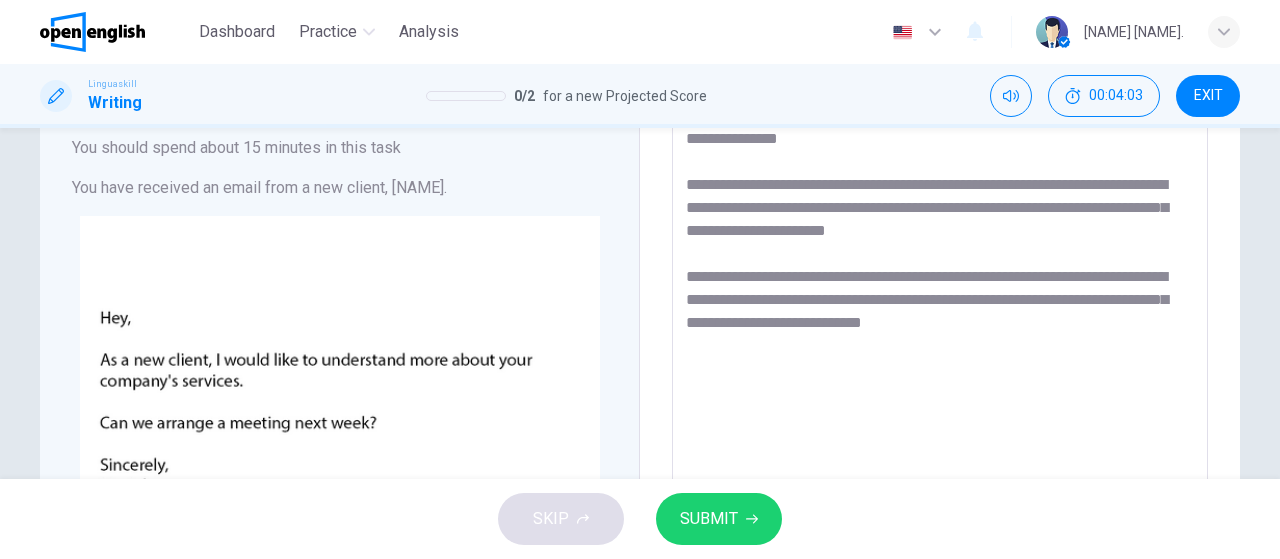 click on "**********" at bounding box center (940, 483) 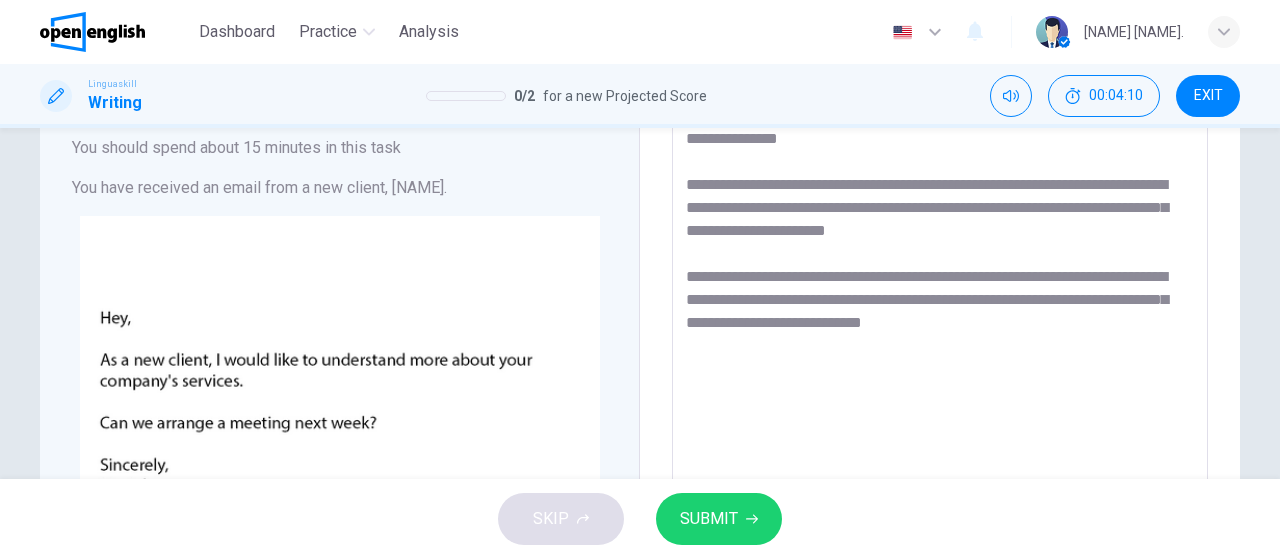 click on "**********" at bounding box center [940, 483] 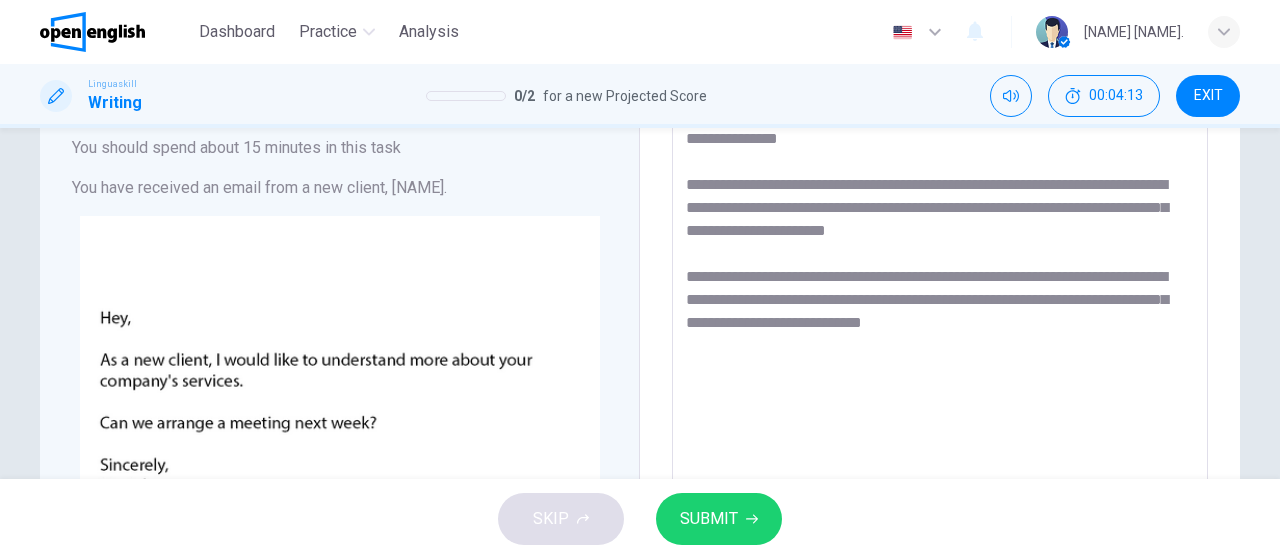 click on "**********" at bounding box center (940, 483) 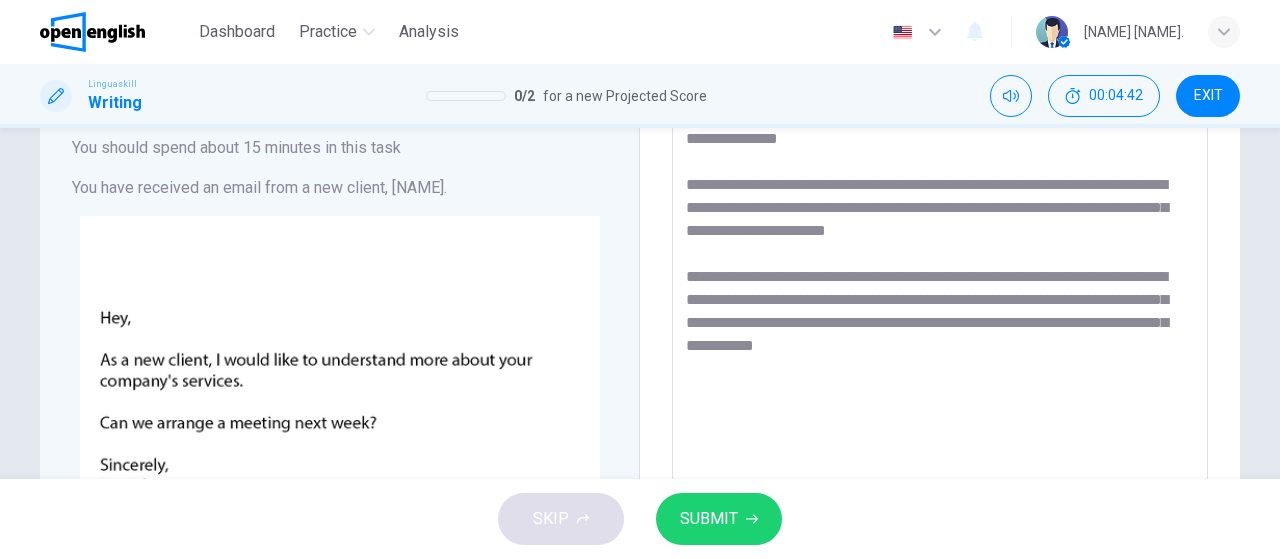 click on "**********" at bounding box center (940, 483) 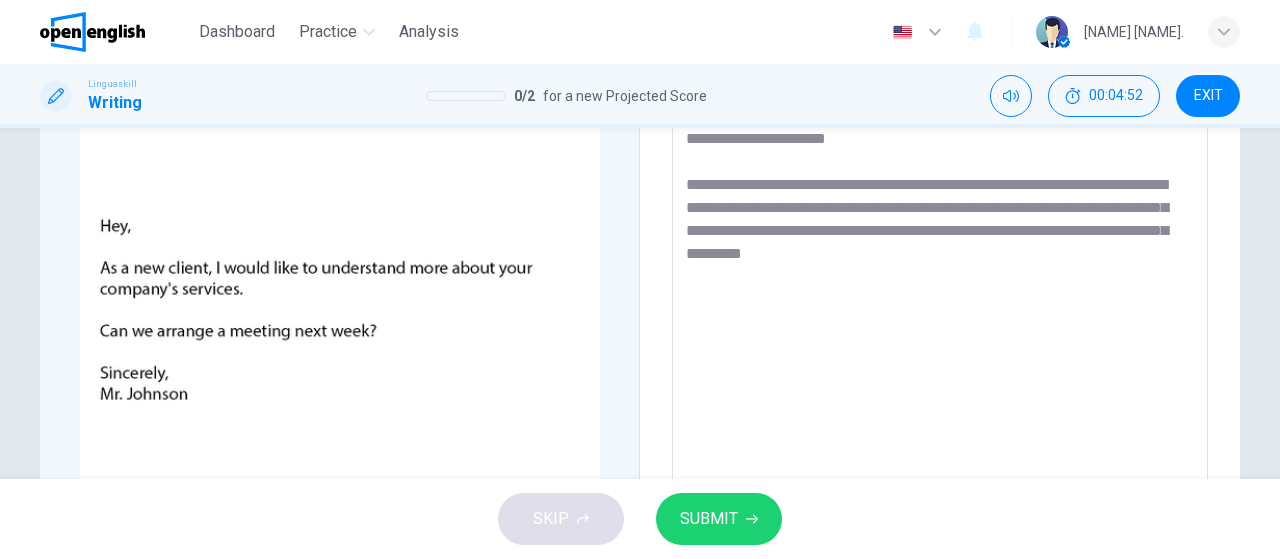 scroll, scrollTop: 224, scrollLeft: 0, axis: vertical 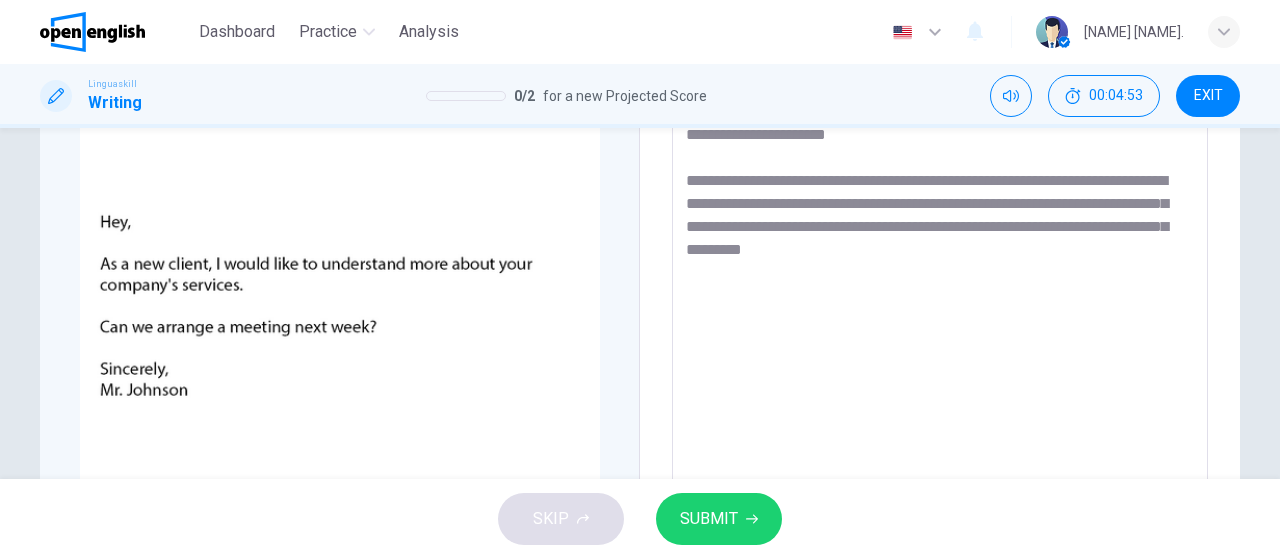 click on "**********" at bounding box center (940, 387) 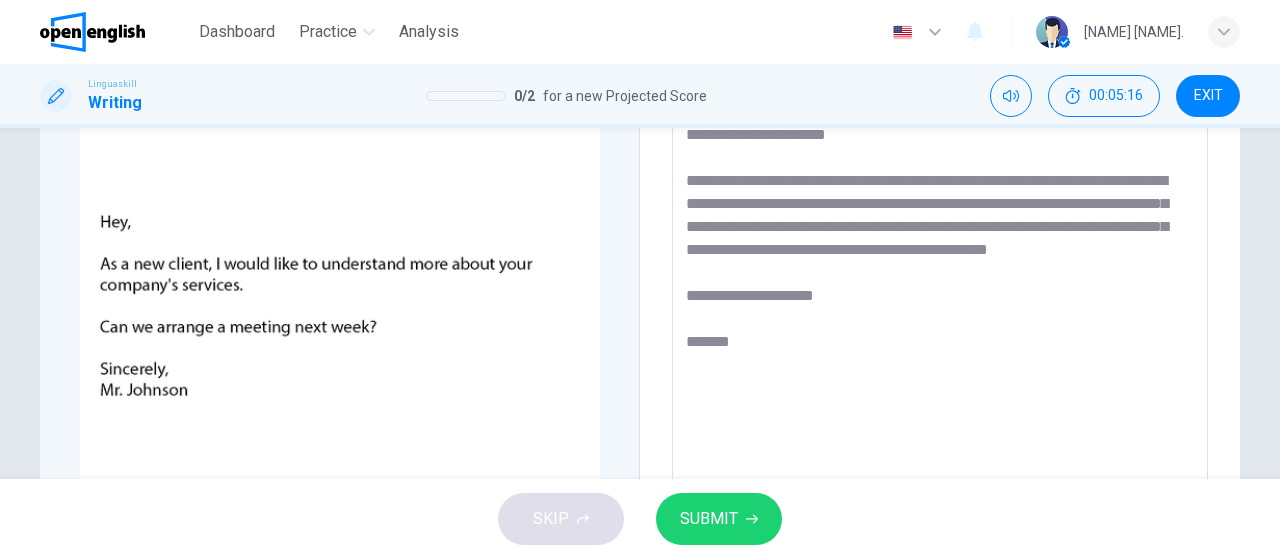 type on "**********" 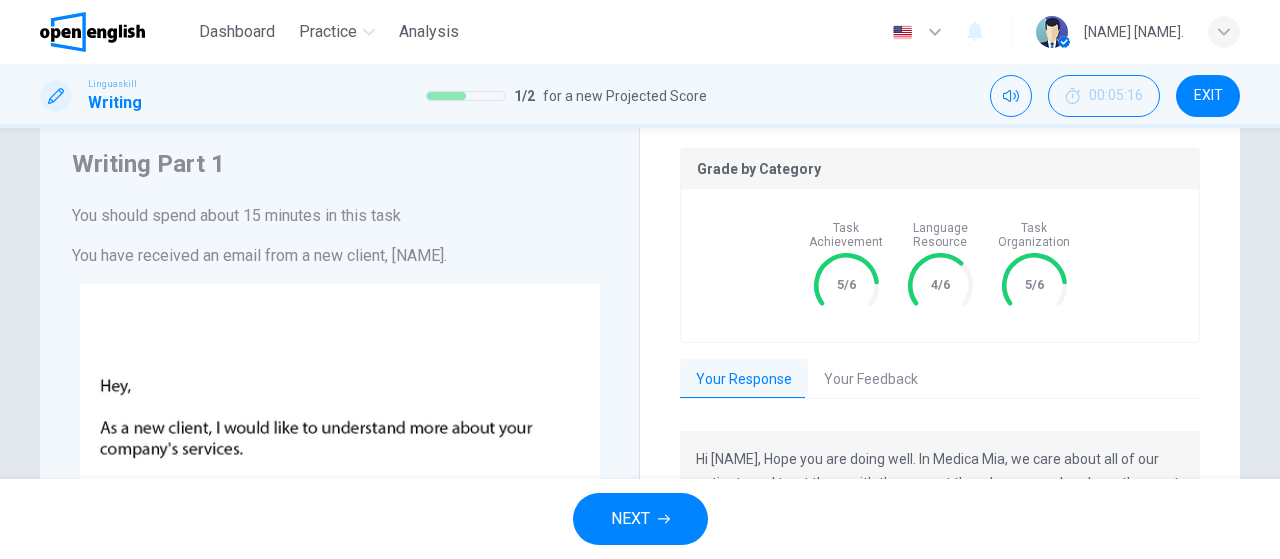 scroll, scrollTop: 62, scrollLeft: 0, axis: vertical 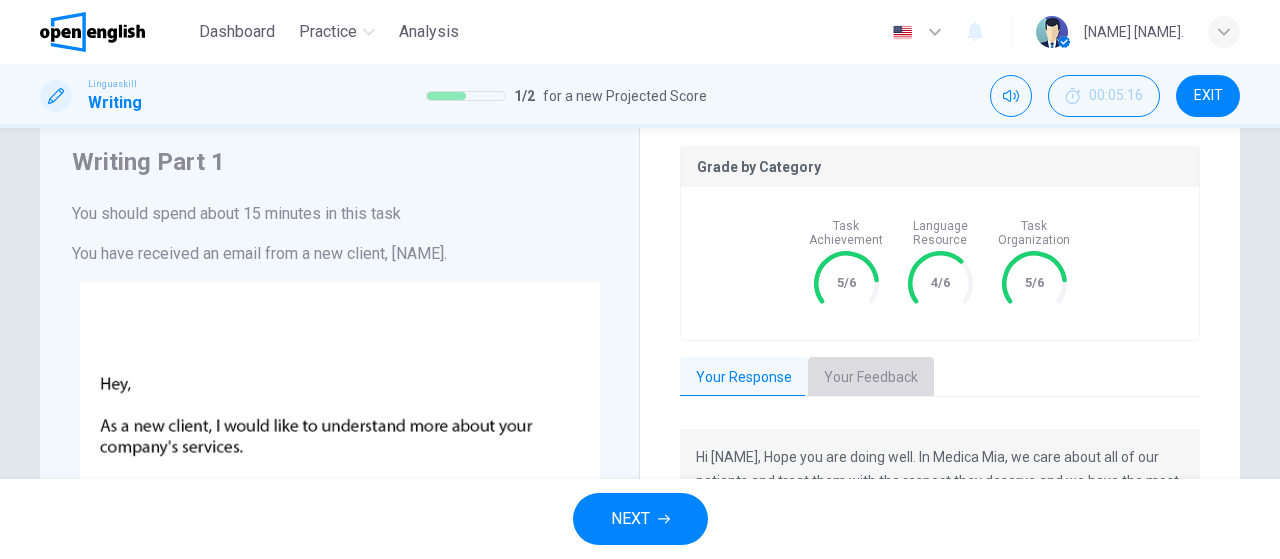 click on "Your Feedback" at bounding box center (871, 378) 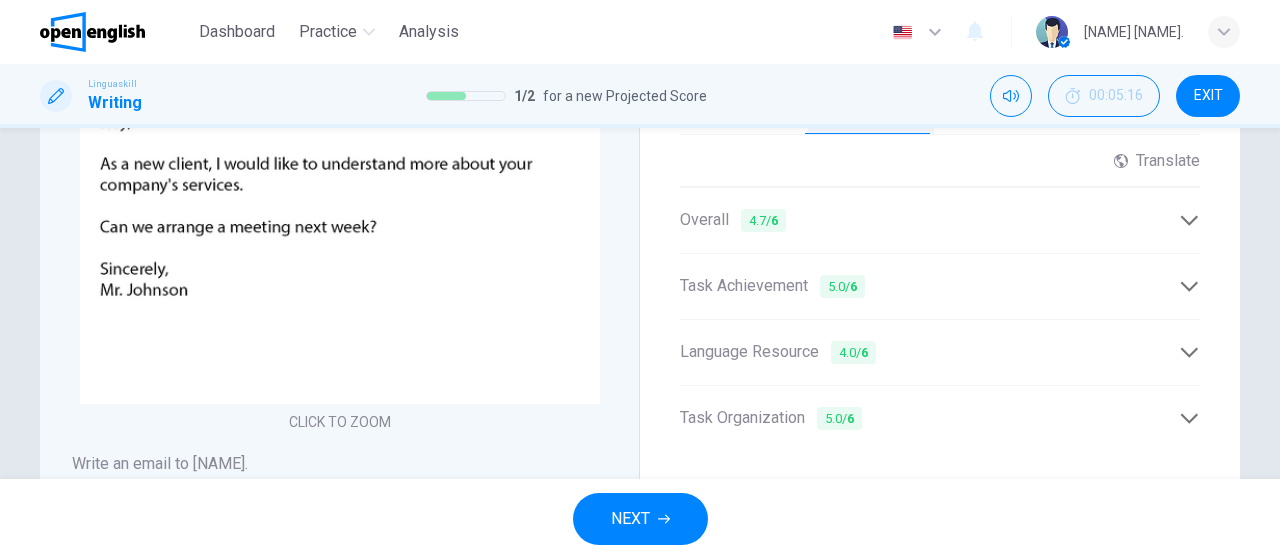 scroll, scrollTop: 326, scrollLeft: 0, axis: vertical 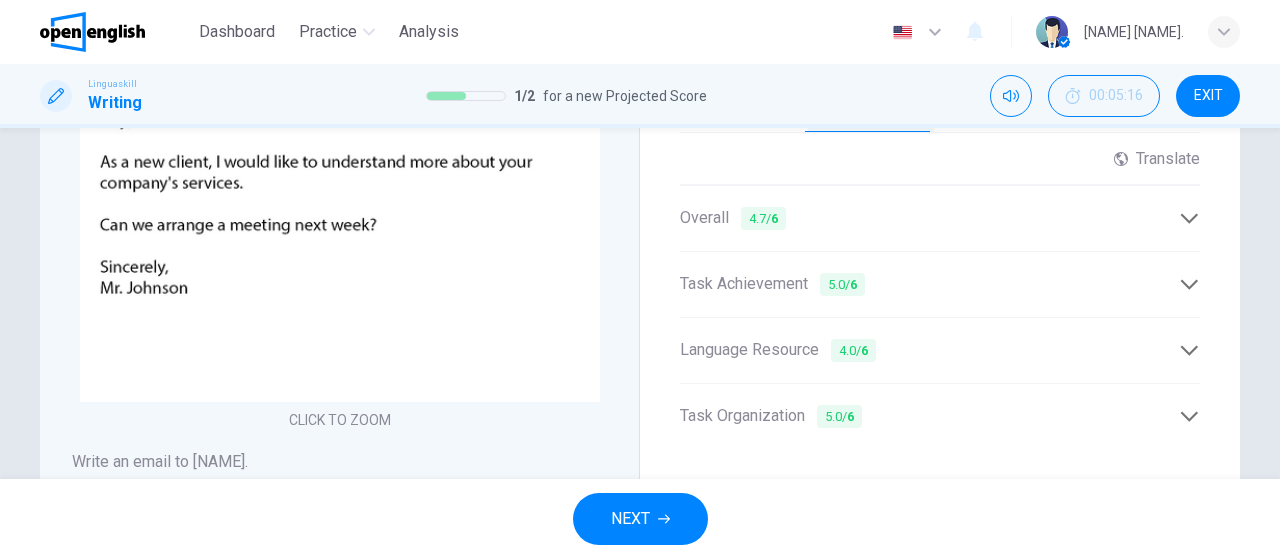 click on "Overall   4.7 / 6" at bounding box center (929, 218) 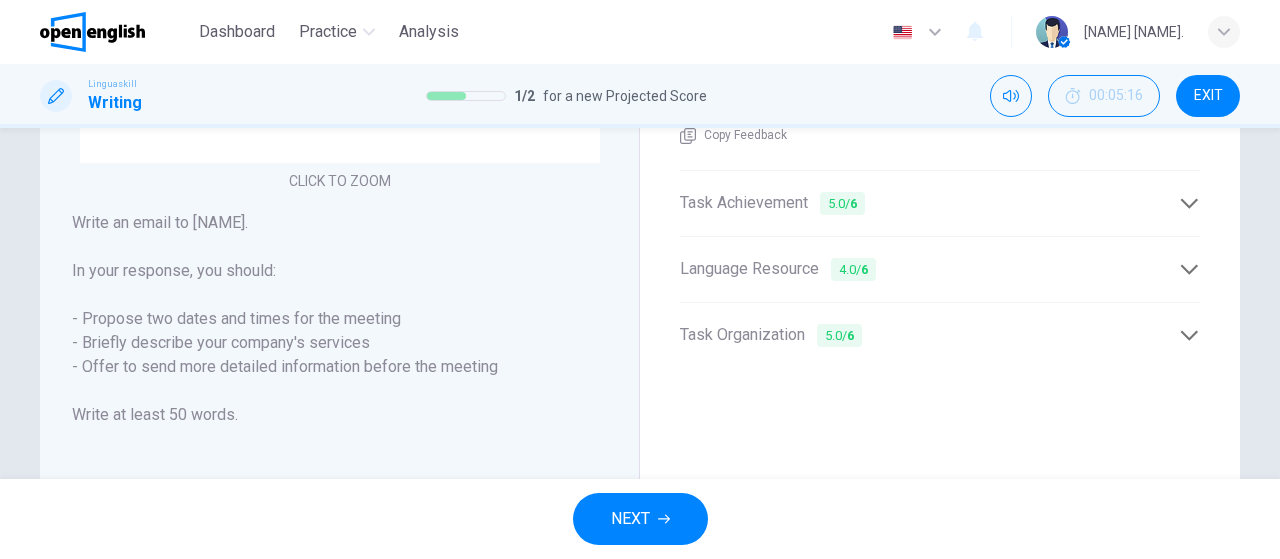 scroll, scrollTop: 566, scrollLeft: 0, axis: vertical 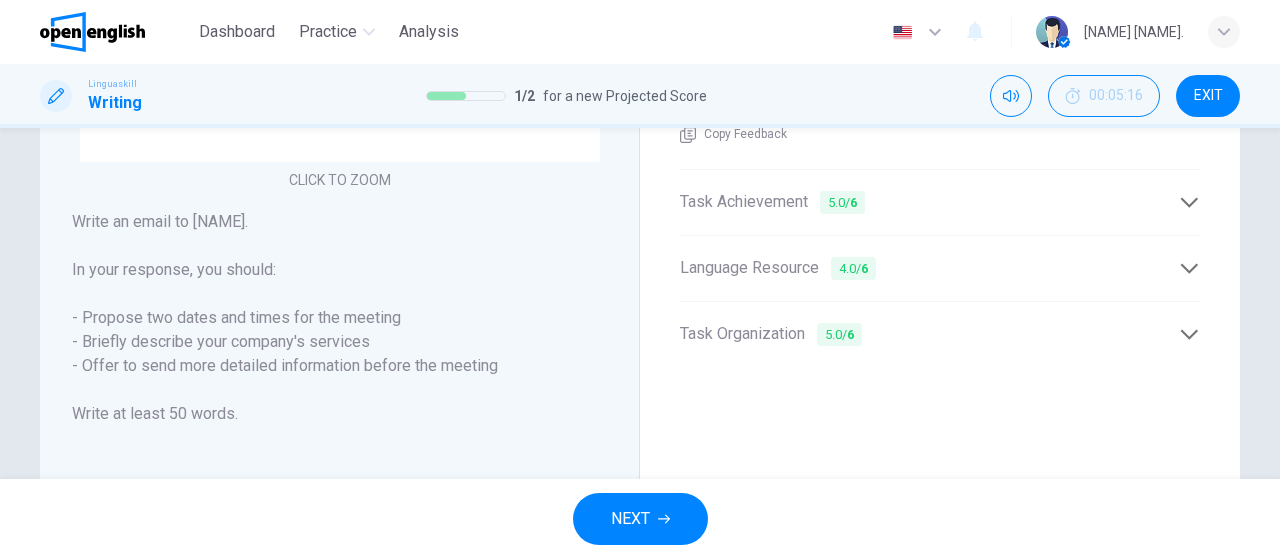 click on "Language Resource   4.0 / 6" at bounding box center [940, 268] 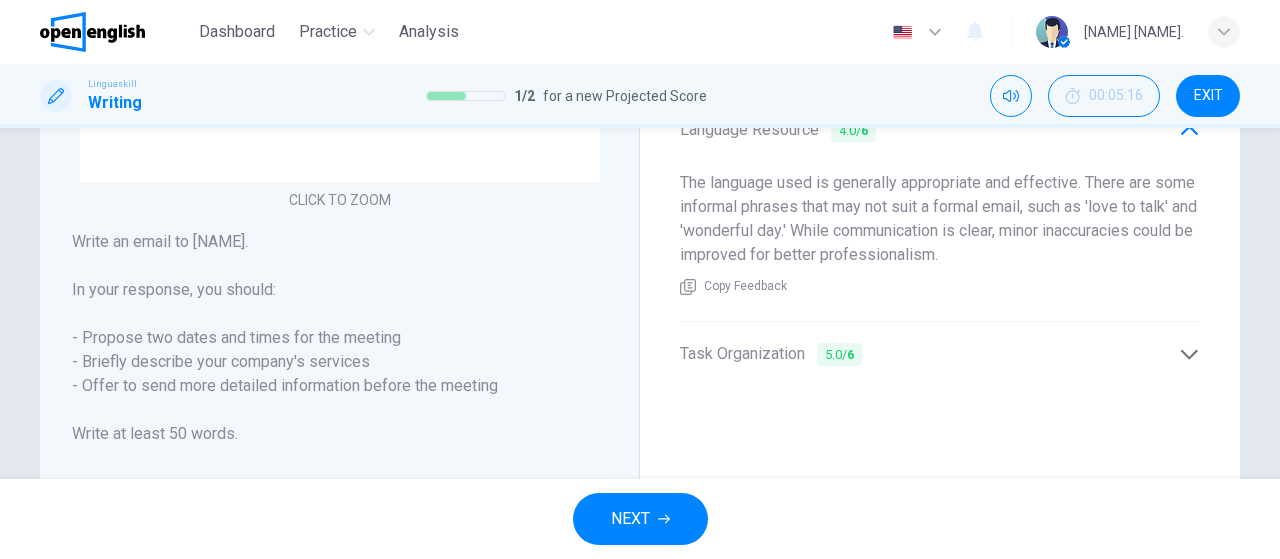 scroll, scrollTop: 616, scrollLeft: 0, axis: vertical 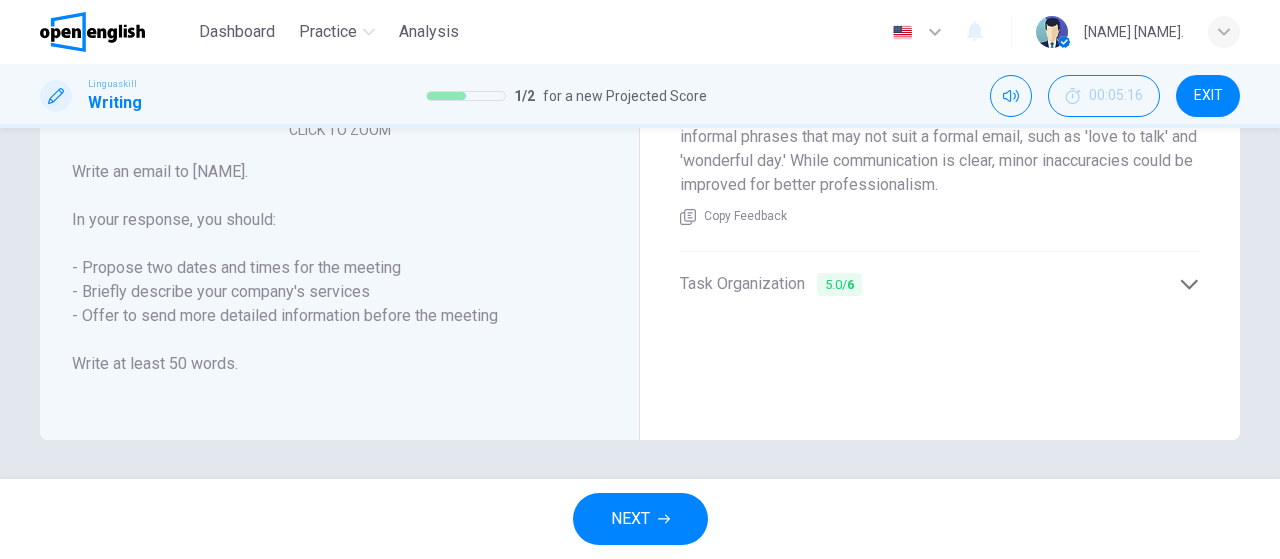 click on "NEXT" at bounding box center (630, 519) 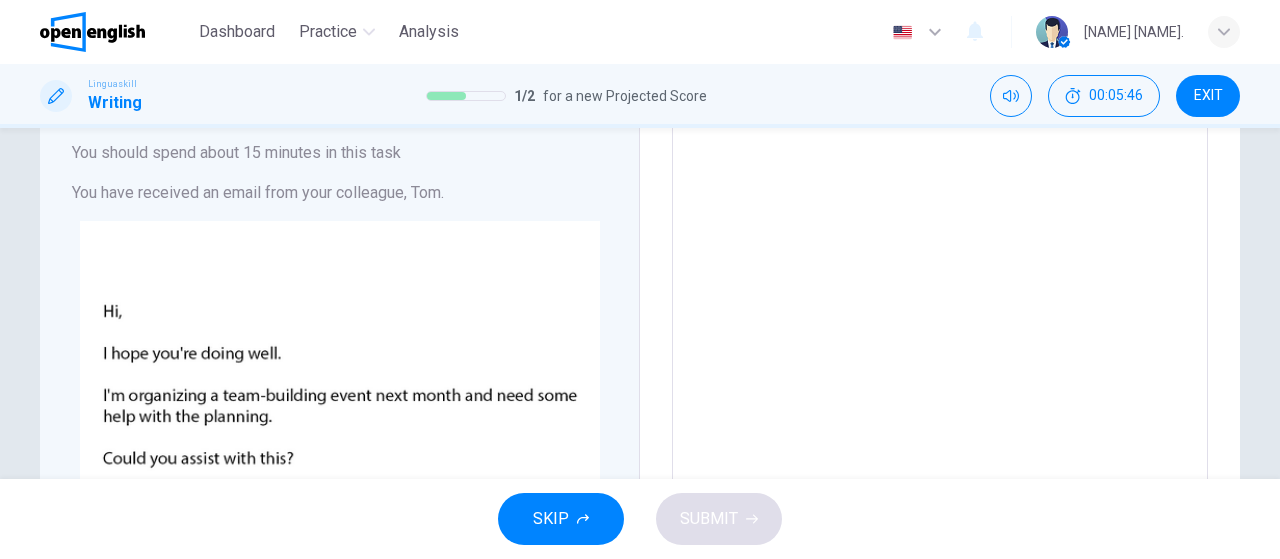 scroll, scrollTop: 121, scrollLeft: 0, axis: vertical 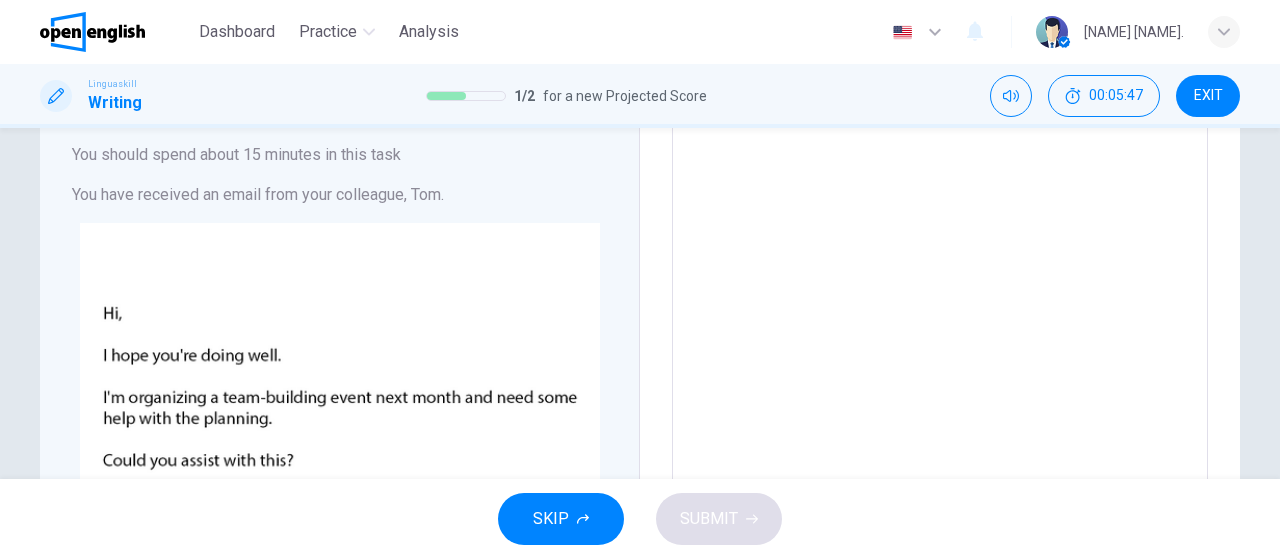 click at bounding box center [940, 502] 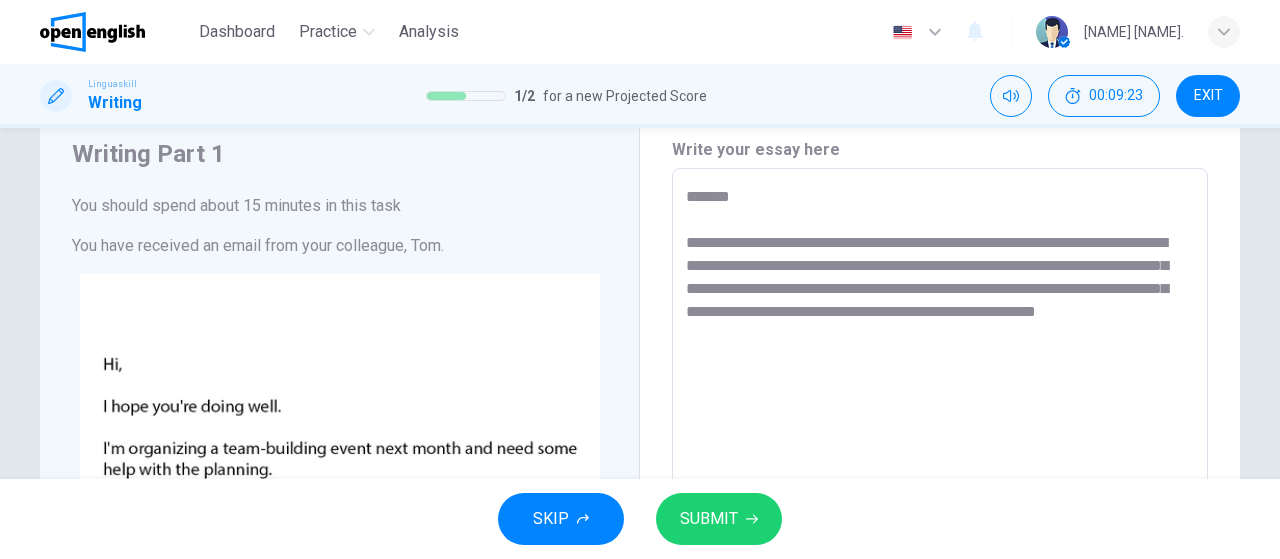 scroll, scrollTop: 68, scrollLeft: 0, axis: vertical 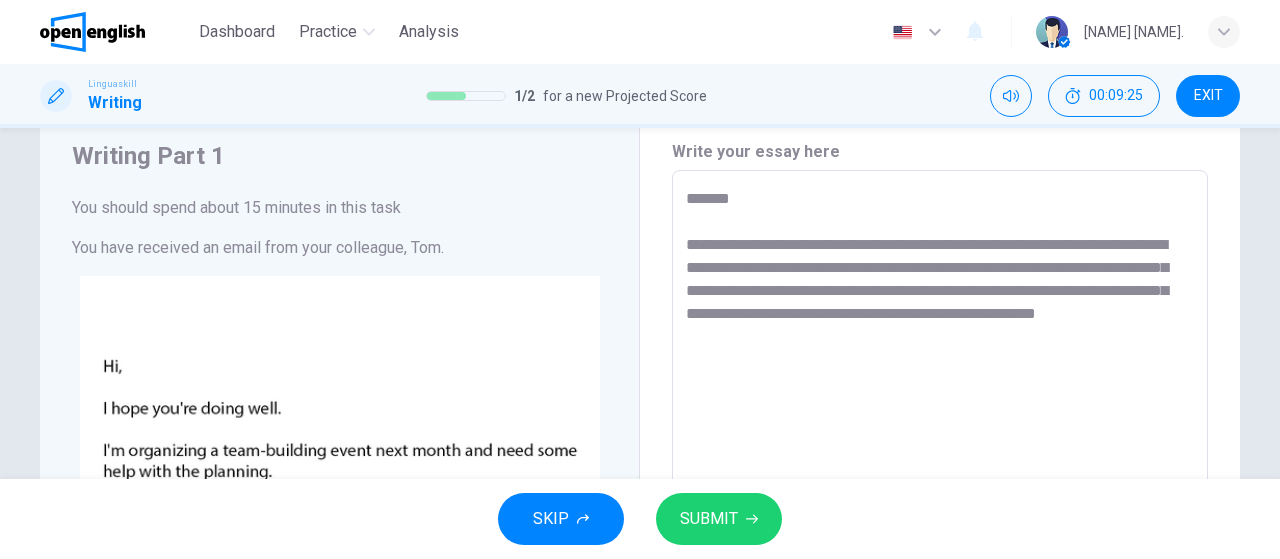 click on "**********" at bounding box center [940, 555] 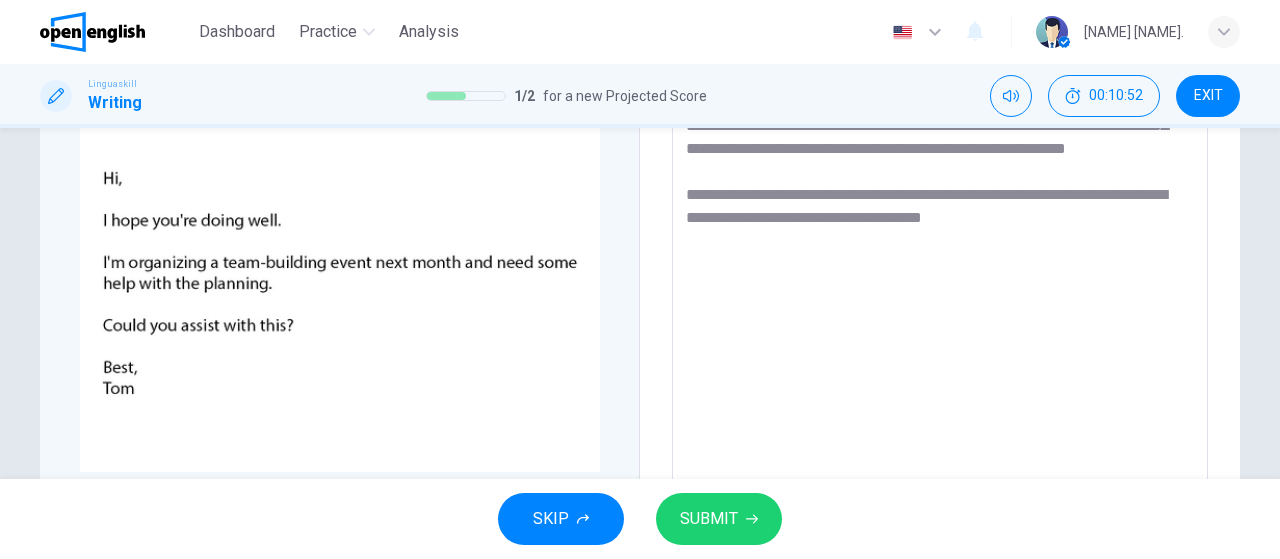 scroll, scrollTop: 256, scrollLeft: 0, axis: vertical 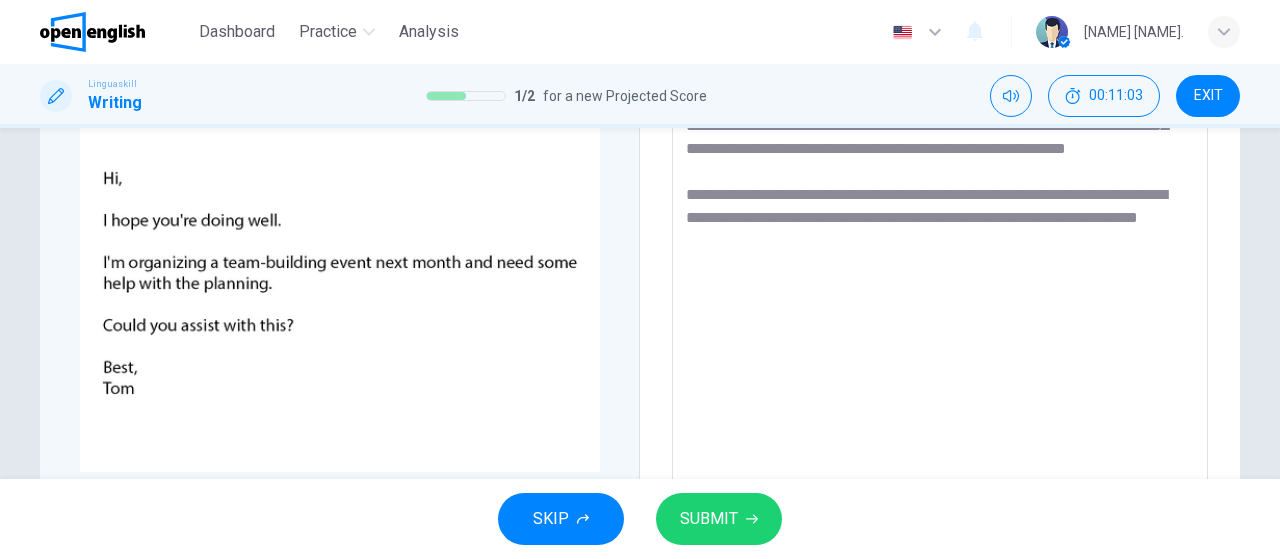 type on "**********" 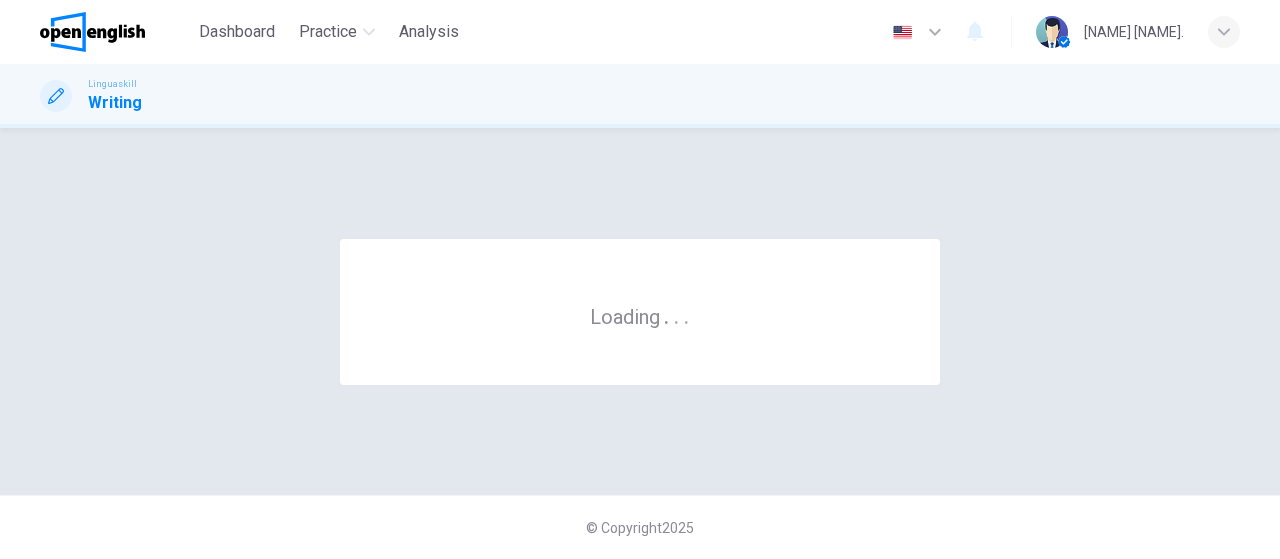 scroll, scrollTop: 0, scrollLeft: 0, axis: both 